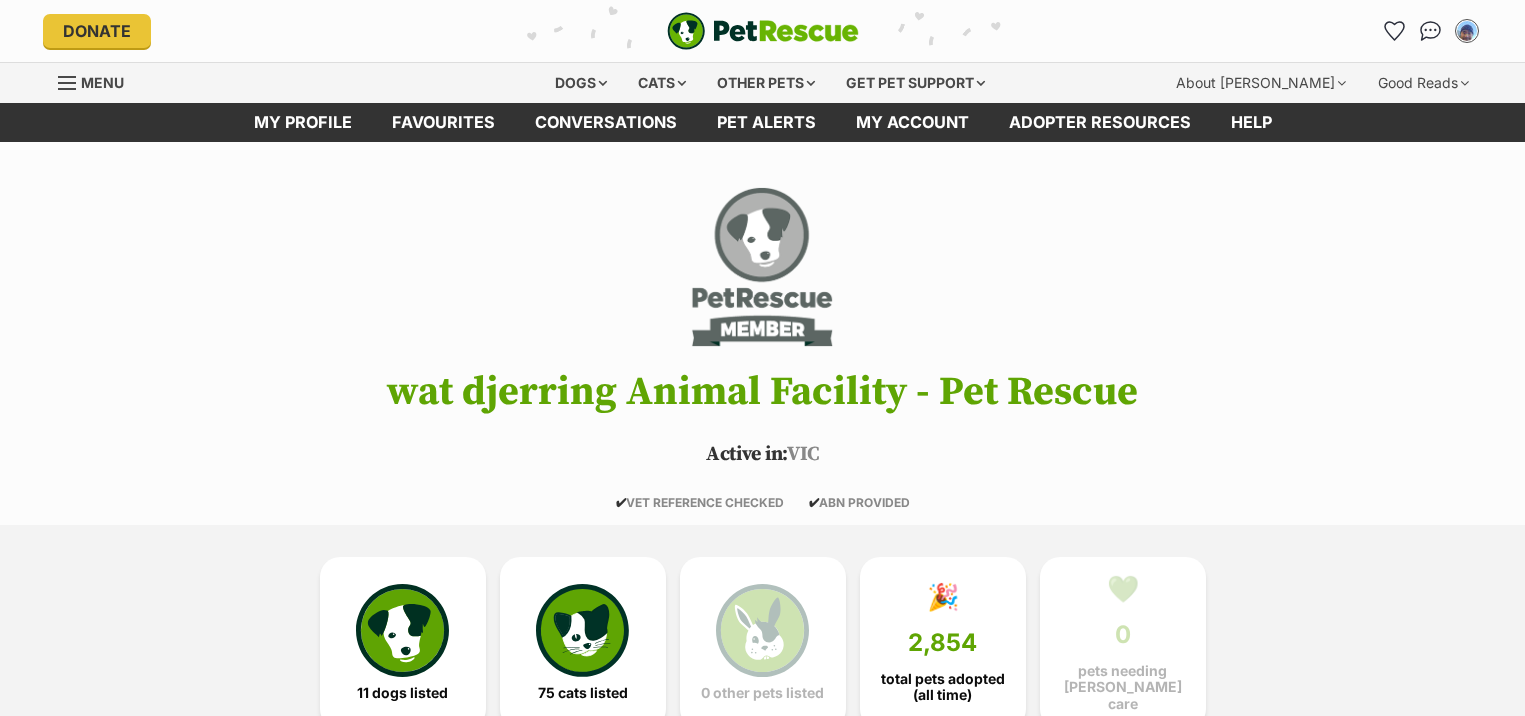 scroll, scrollTop: 0, scrollLeft: 0, axis: both 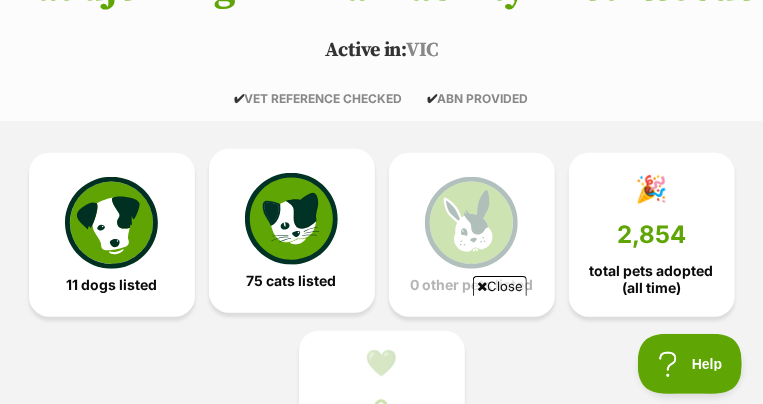 click at bounding box center [291, 219] 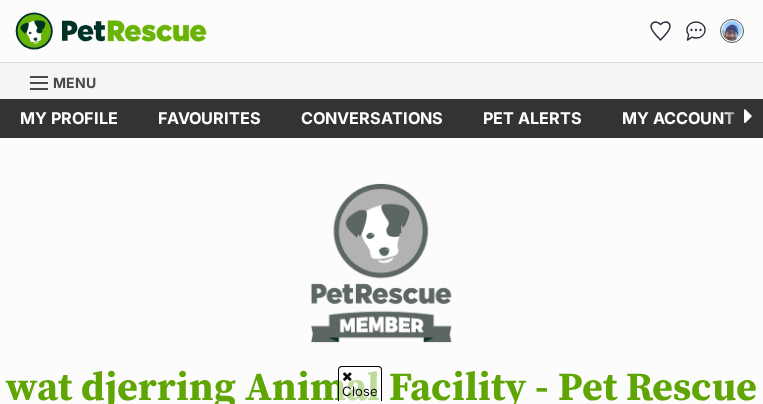 scroll, scrollTop: 1310, scrollLeft: 0, axis: vertical 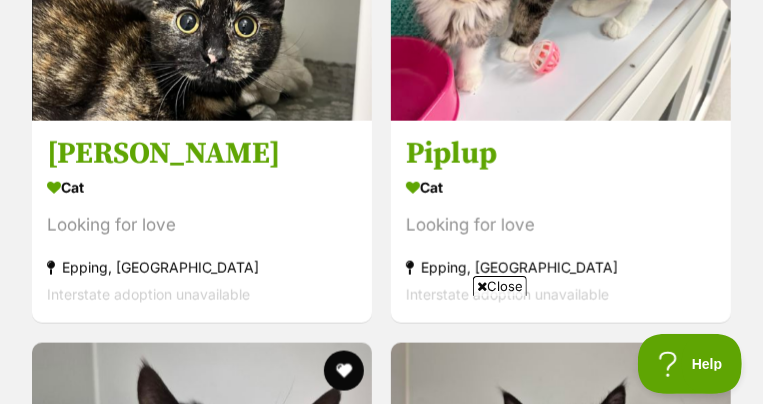 click on "Cat" at bounding box center [561, 188] 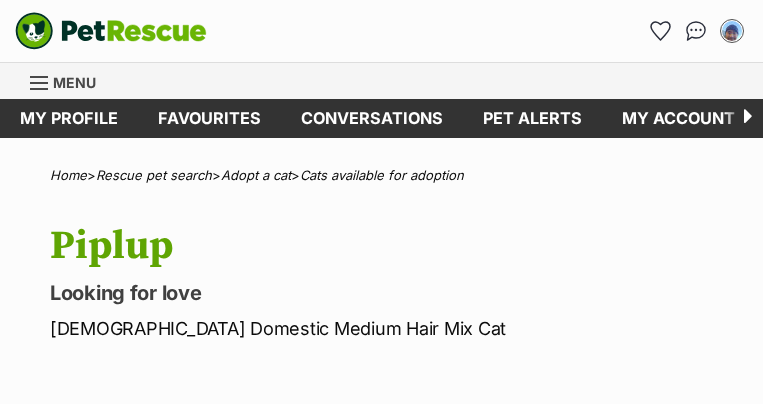 scroll, scrollTop: 0, scrollLeft: 0, axis: both 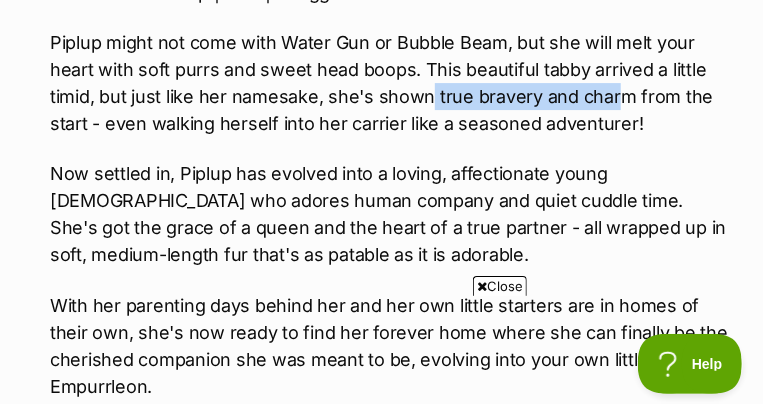 drag, startPoint x: 428, startPoint y: 98, endPoint x: 612, endPoint y: 88, distance: 184.27155 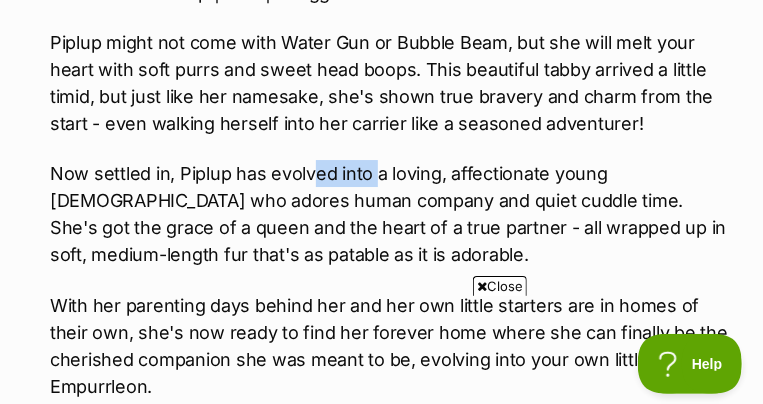 drag, startPoint x: 312, startPoint y: 179, endPoint x: 371, endPoint y: 175, distance: 59.135437 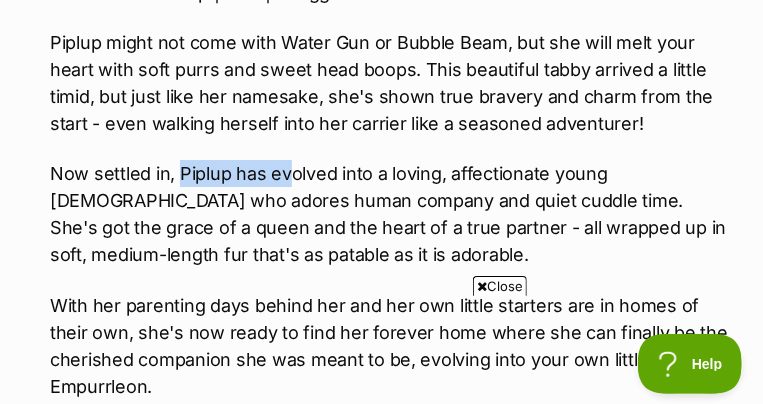 drag, startPoint x: 179, startPoint y: 176, endPoint x: 291, endPoint y: 174, distance: 112.01785 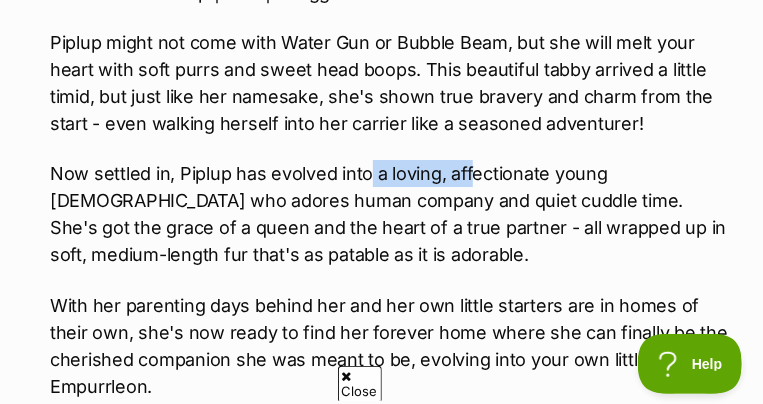 drag, startPoint x: 369, startPoint y: 170, endPoint x: 466, endPoint y: 180, distance: 97.5141 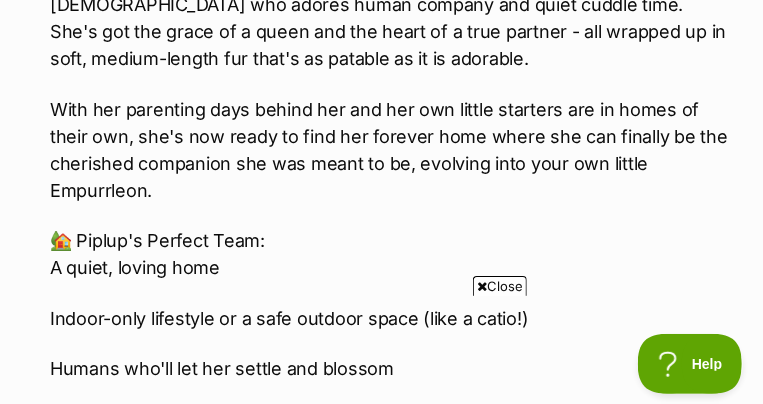 scroll, scrollTop: 2400, scrollLeft: 0, axis: vertical 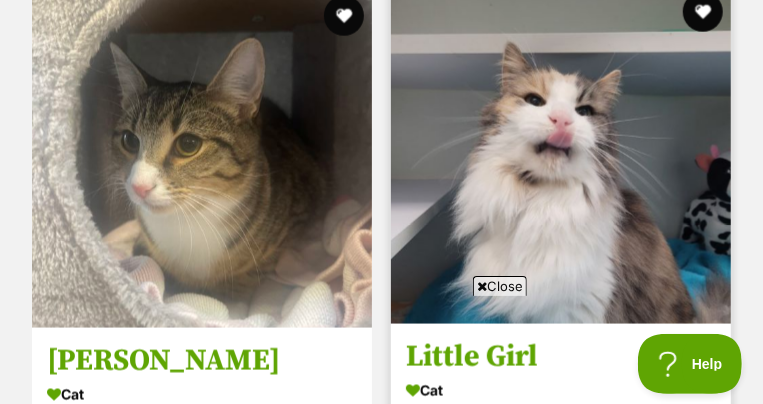 click at bounding box center [561, 154] 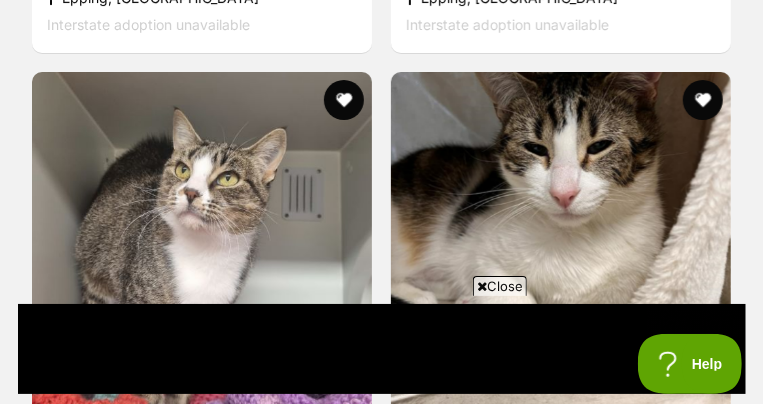 scroll, scrollTop: 0, scrollLeft: 0, axis: both 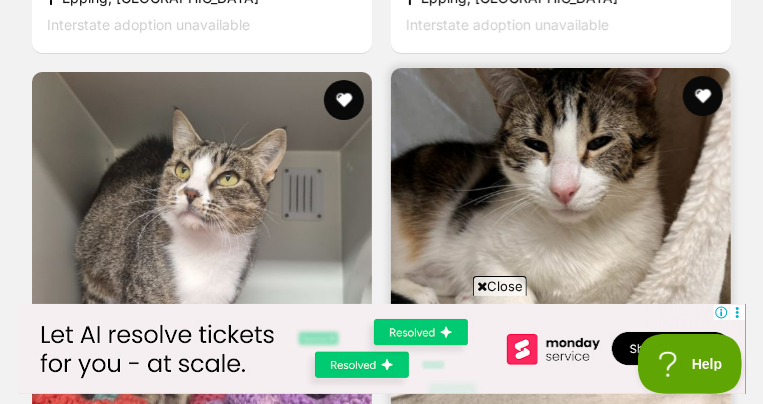 click at bounding box center [561, 238] 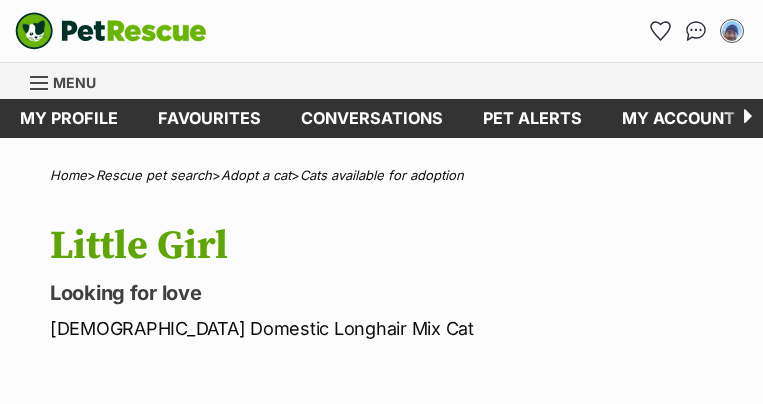 scroll, scrollTop: 0, scrollLeft: 0, axis: both 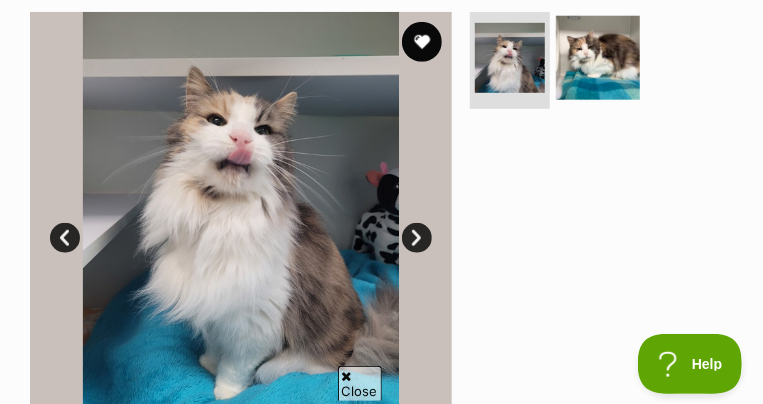 click at bounding box center [598, 58] 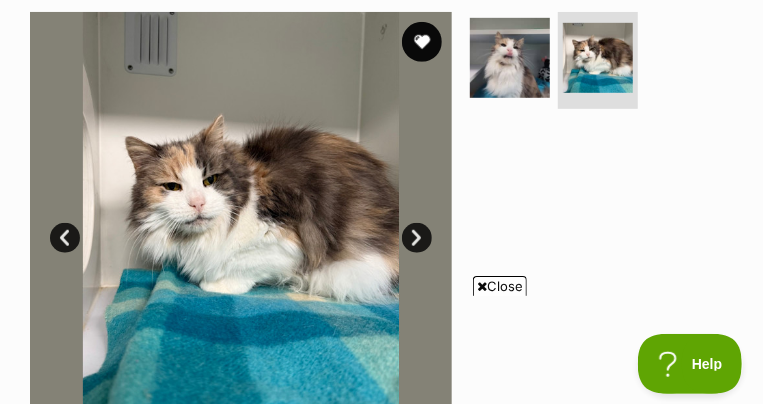 scroll, scrollTop: 0, scrollLeft: 0, axis: both 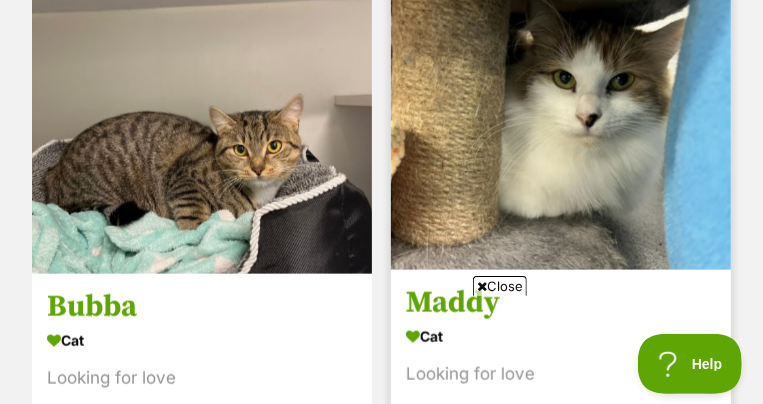 click at bounding box center [561, 100] 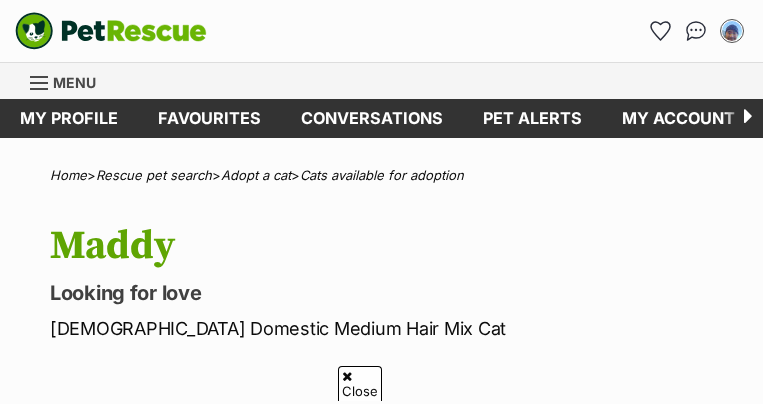 scroll, scrollTop: 599, scrollLeft: 0, axis: vertical 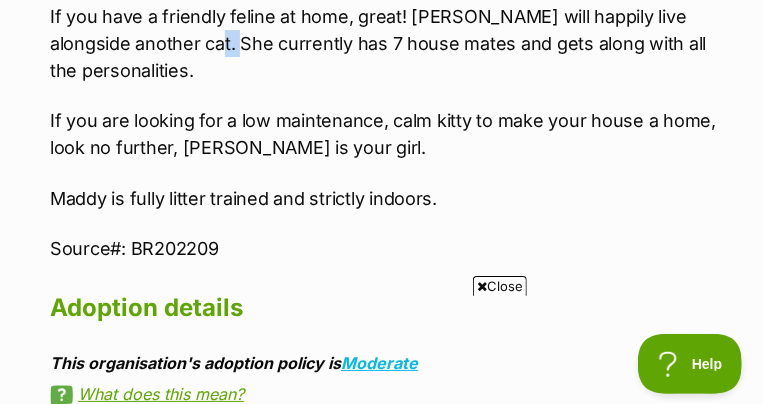 drag, startPoint x: 199, startPoint y: 40, endPoint x: 226, endPoint y: 38, distance: 27.073973 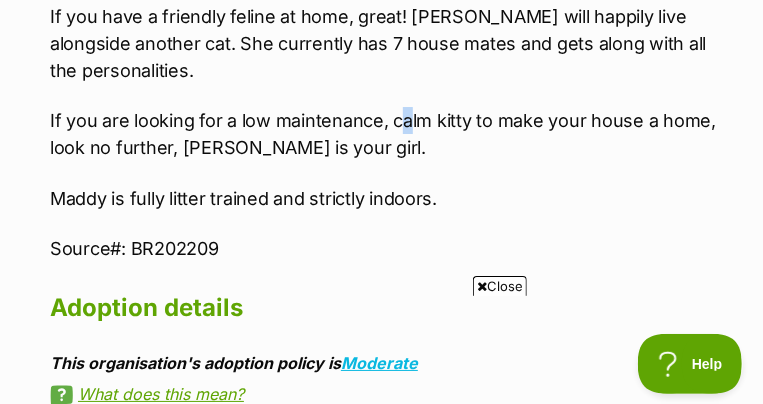 click on "If you are looking for a low maintenance, calm kitty to make your house a home, look no further, Maddy is your girl." at bounding box center (391, 134) 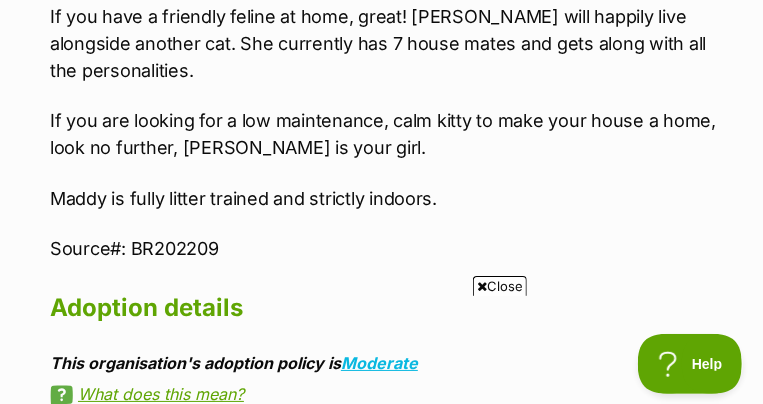 click on "If you are looking for a low maintenance, calm kitty to make your house a home, look no further, Maddy is your girl." at bounding box center [391, 134] 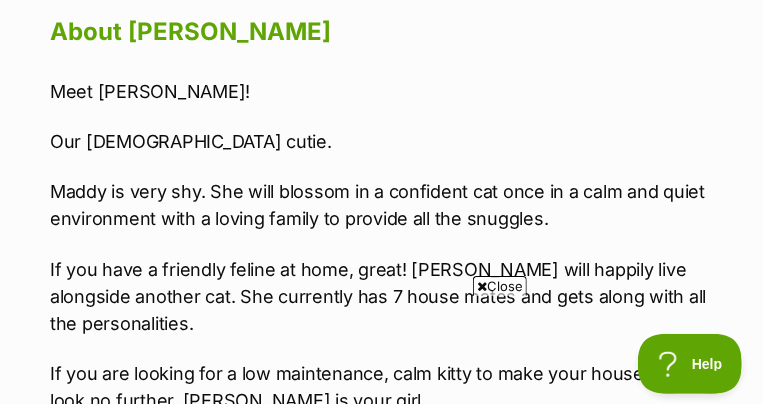 scroll, scrollTop: 1900, scrollLeft: 0, axis: vertical 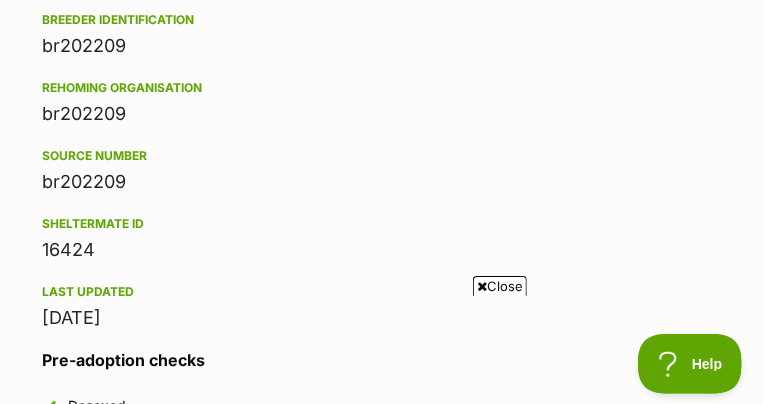 click on "br202209" at bounding box center [381, 182] 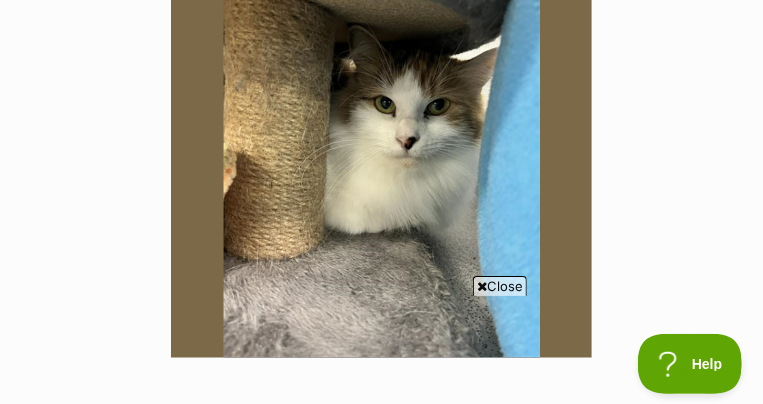 scroll, scrollTop: 499, scrollLeft: 0, axis: vertical 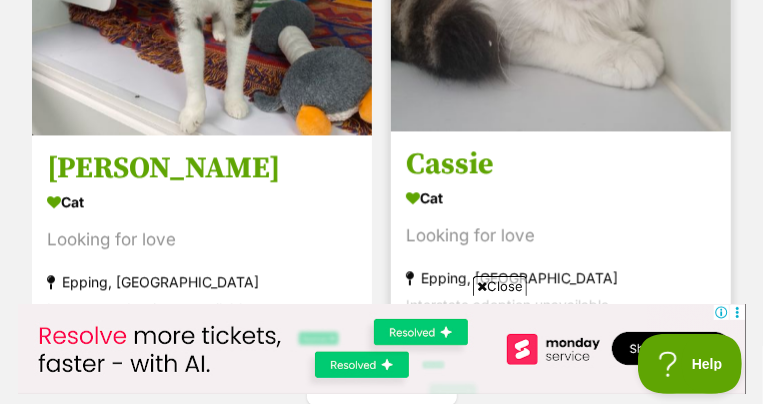 click at bounding box center (561, -39) 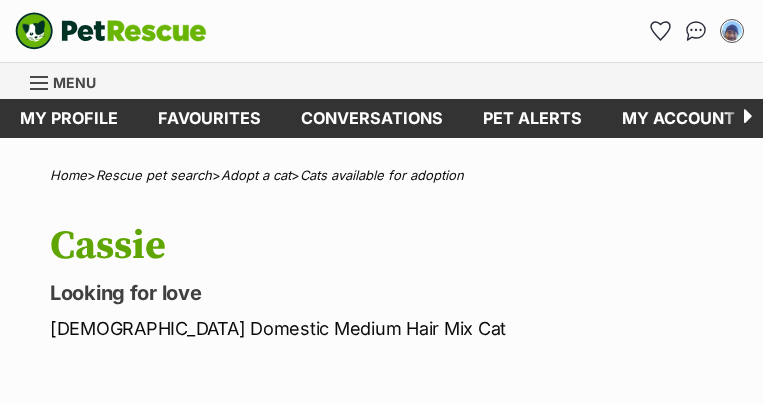scroll, scrollTop: 0, scrollLeft: 0, axis: both 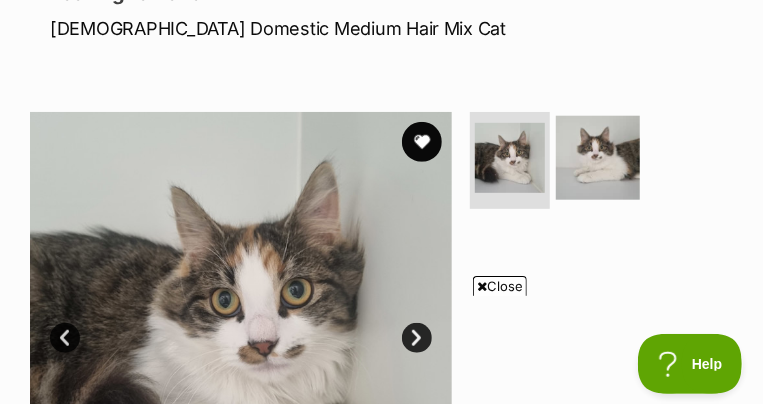 click at bounding box center (598, 158) 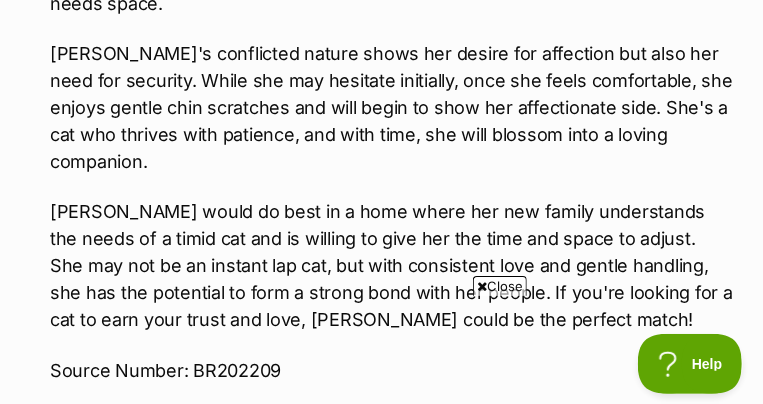 scroll, scrollTop: 2300, scrollLeft: 0, axis: vertical 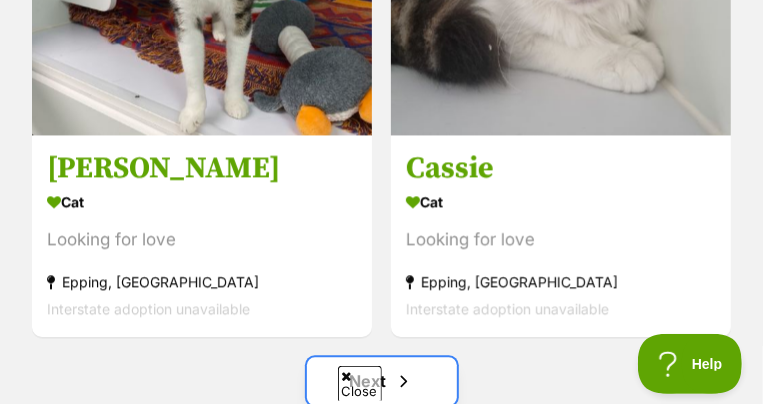 click on "Next" at bounding box center [382, 381] 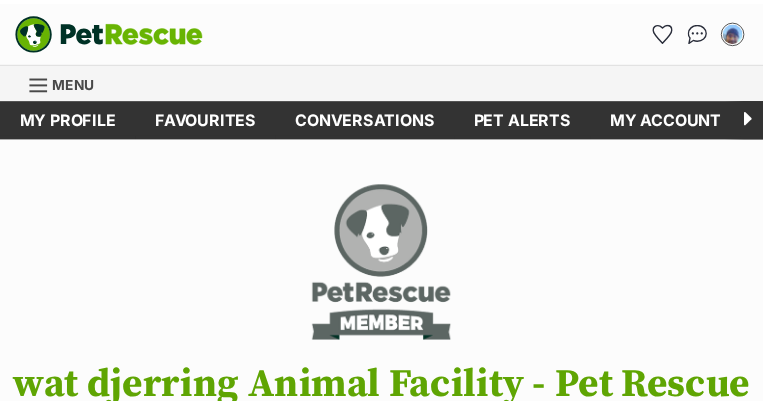 scroll, scrollTop: 0, scrollLeft: 0, axis: both 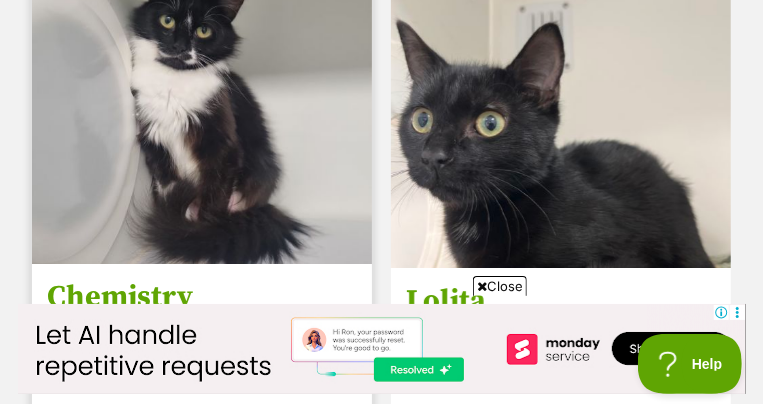 click at bounding box center (202, 94) 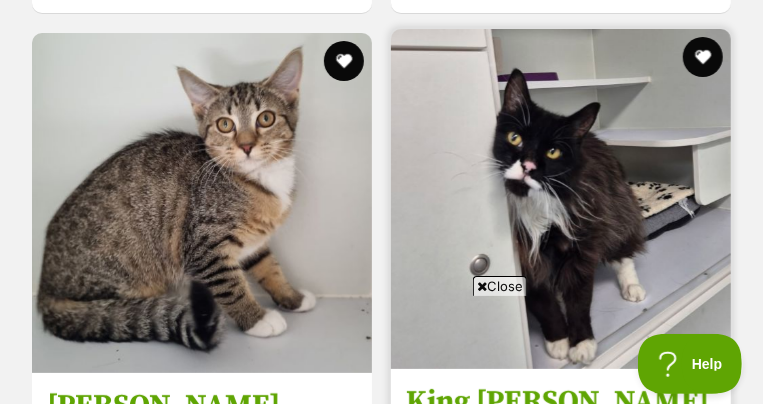scroll, scrollTop: 5000, scrollLeft: 0, axis: vertical 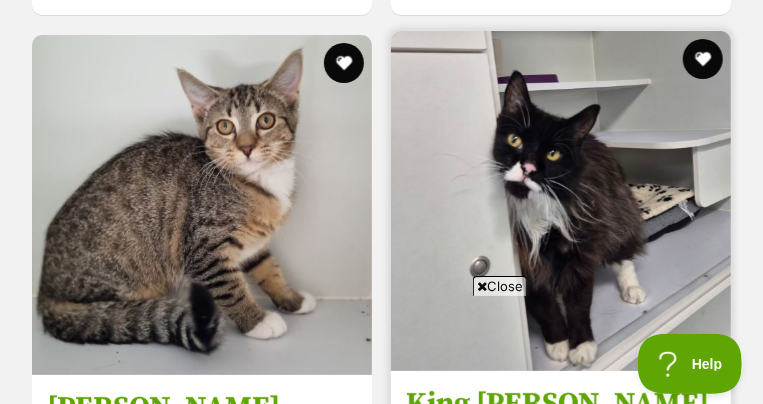 click at bounding box center (561, 201) 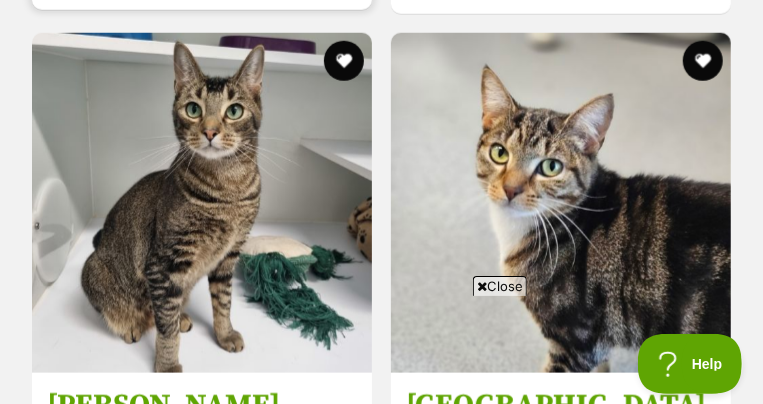 scroll, scrollTop: 5562, scrollLeft: 0, axis: vertical 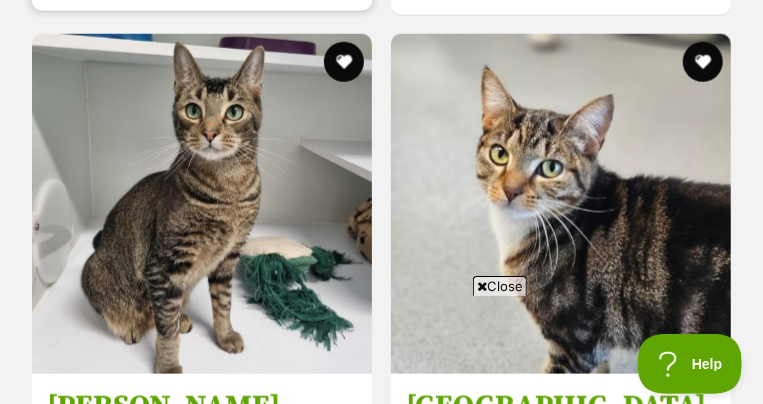 click at bounding box center (202, 204) 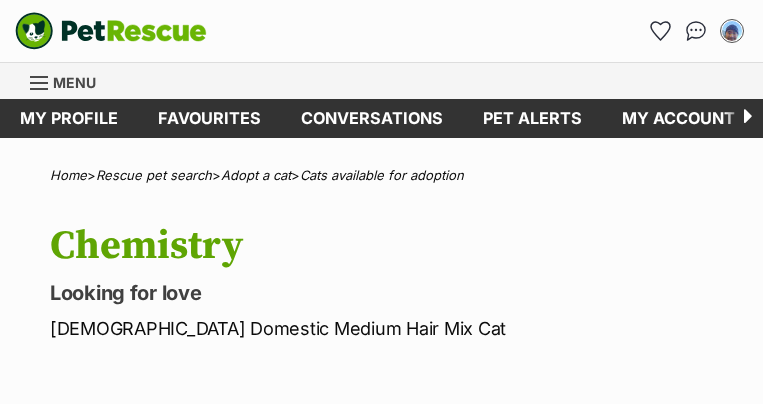 scroll, scrollTop: 481, scrollLeft: 0, axis: vertical 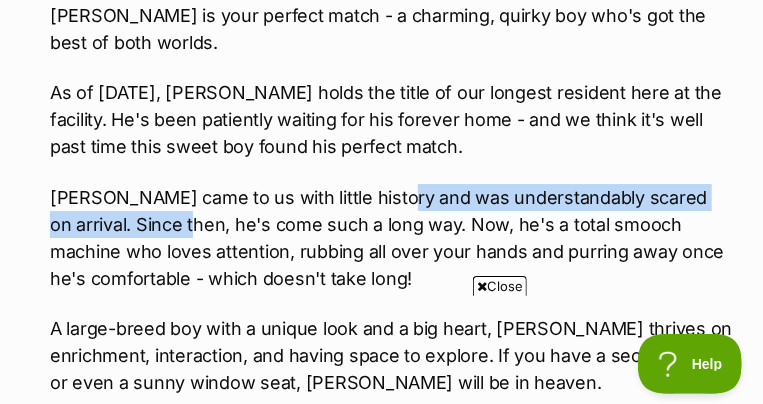 drag, startPoint x: 176, startPoint y: 213, endPoint x: 378, endPoint y: 192, distance: 203.08865 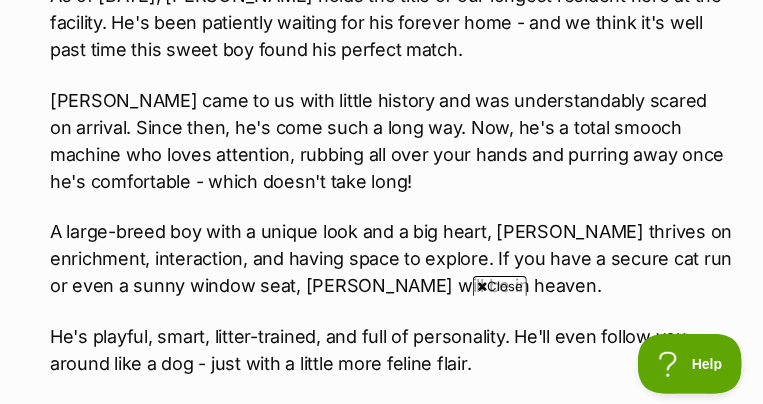 scroll, scrollTop: 2300, scrollLeft: 0, axis: vertical 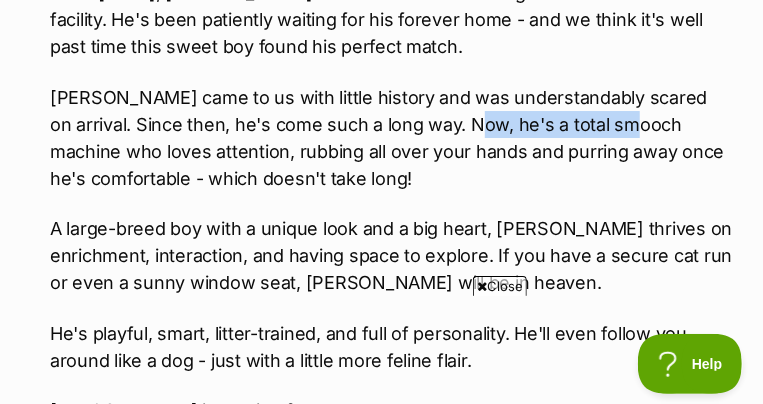 drag, startPoint x: 464, startPoint y: 131, endPoint x: 605, endPoint y: 129, distance: 141.01419 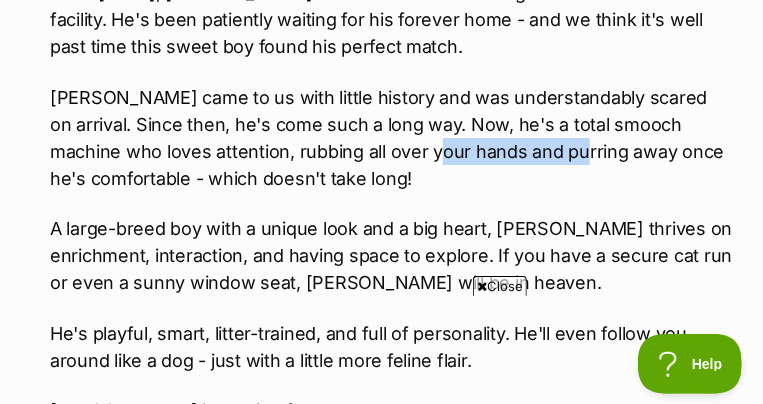 drag, startPoint x: 404, startPoint y: 140, endPoint x: 512, endPoint y: 146, distance: 108.16654 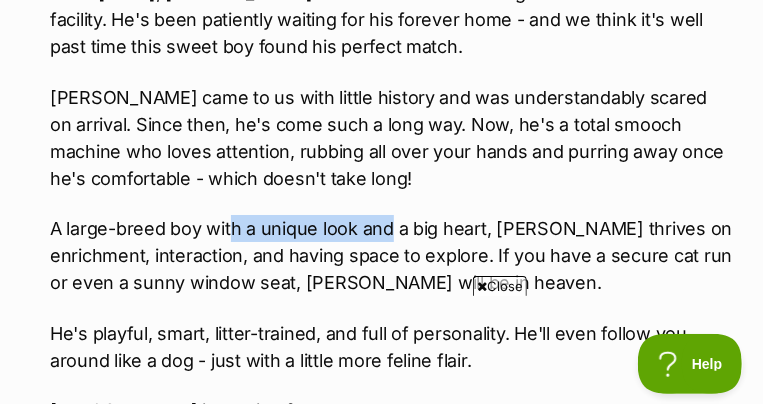 drag, startPoint x: 231, startPoint y: 227, endPoint x: 386, endPoint y: 224, distance: 155.02902 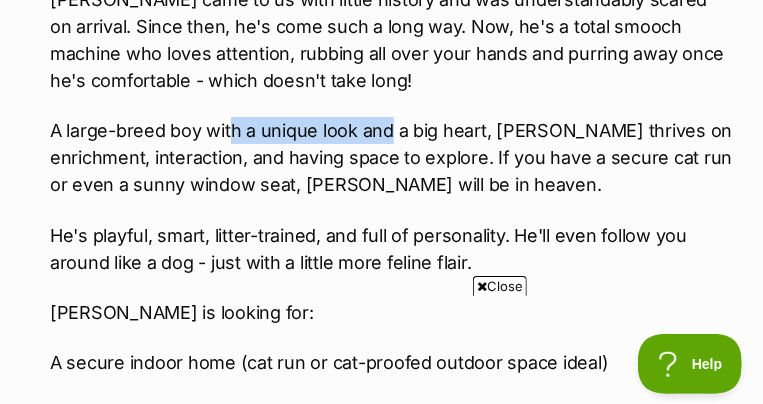scroll, scrollTop: 2400, scrollLeft: 0, axis: vertical 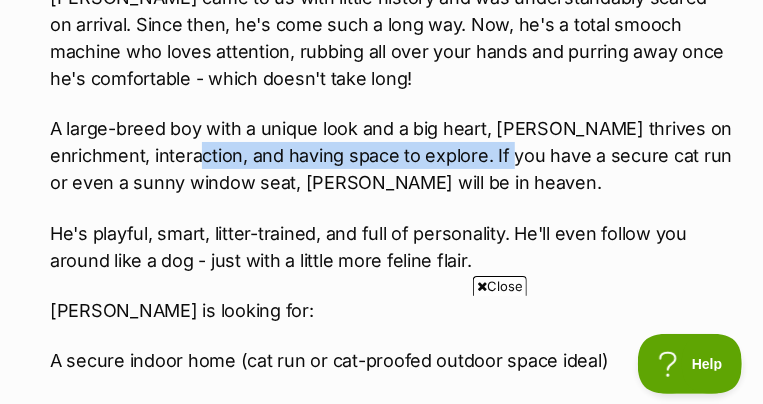 drag, startPoint x: 246, startPoint y: 164, endPoint x: 567, endPoint y: 150, distance: 321.30515 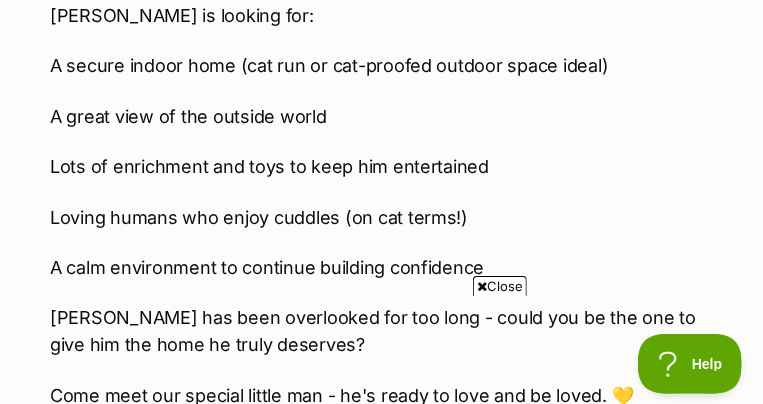 scroll, scrollTop: 2700, scrollLeft: 0, axis: vertical 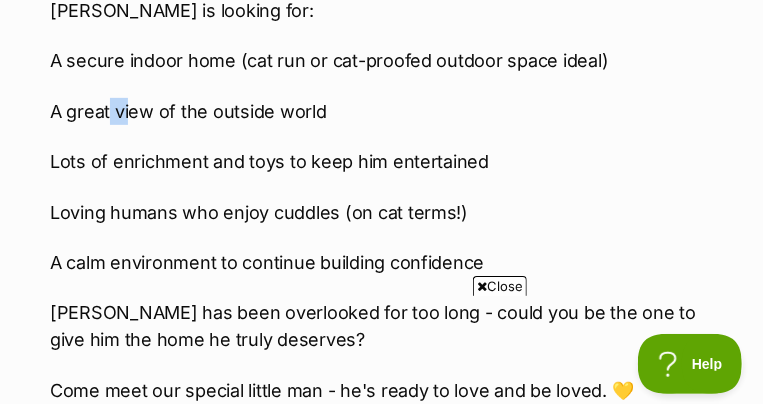 drag, startPoint x: 108, startPoint y: 111, endPoint x: 126, endPoint y: 112, distance: 18.027756 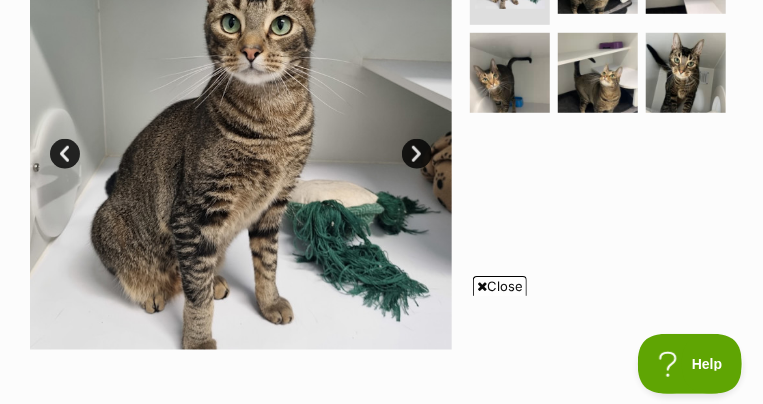 scroll, scrollTop: 499, scrollLeft: 0, axis: vertical 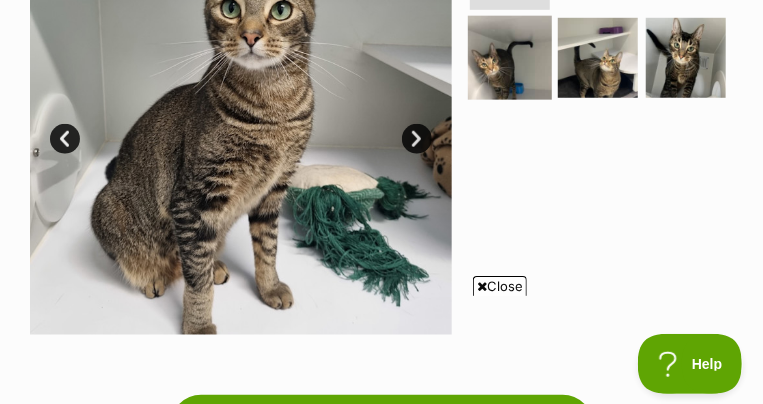 click at bounding box center [510, 57] 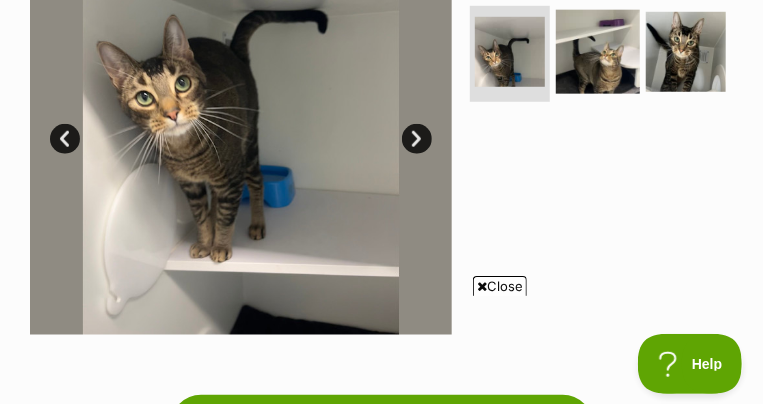 click at bounding box center (598, 51) 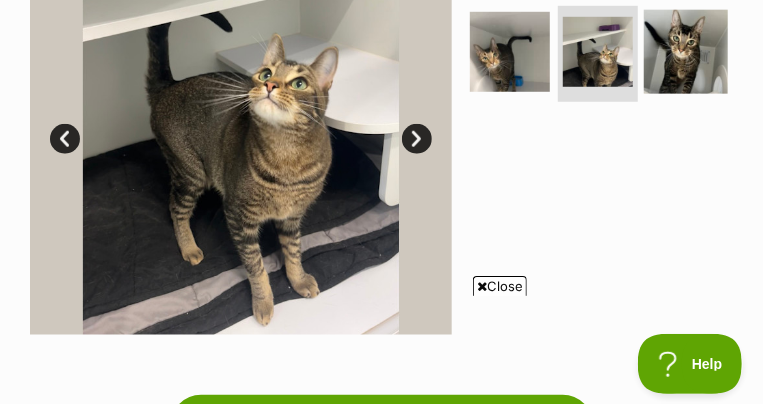 click at bounding box center [686, 51] 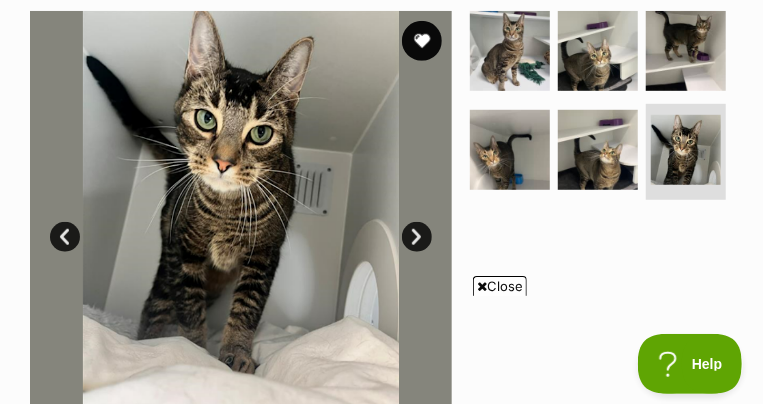 scroll, scrollTop: 400, scrollLeft: 0, axis: vertical 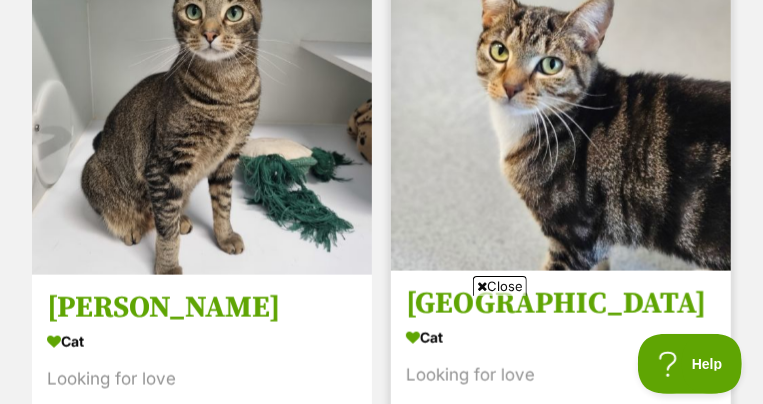 click at bounding box center (561, 101) 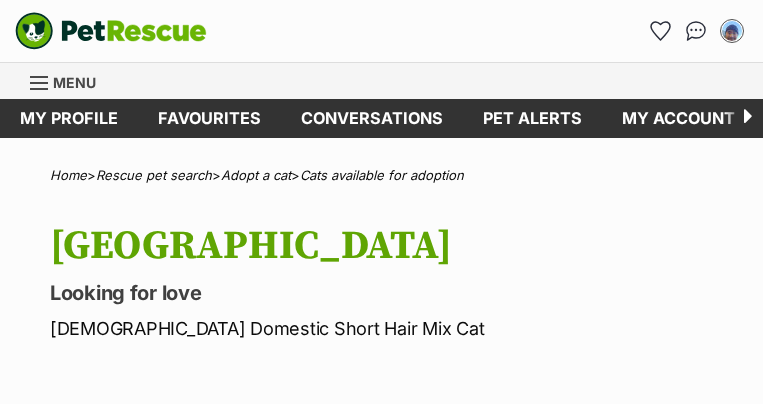 scroll, scrollTop: 66, scrollLeft: 0, axis: vertical 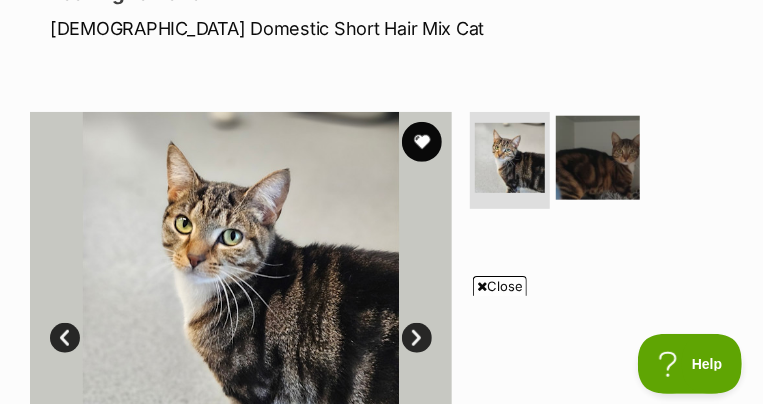 click at bounding box center (598, 158) 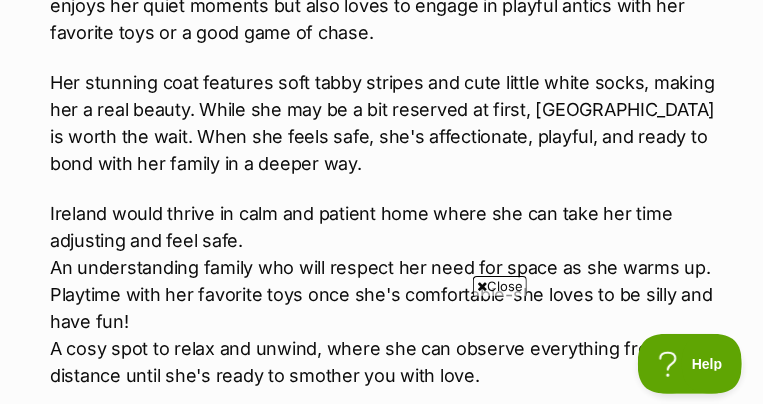 scroll, scrollTop: 2300, scrollLeft: 0, axis: vertical 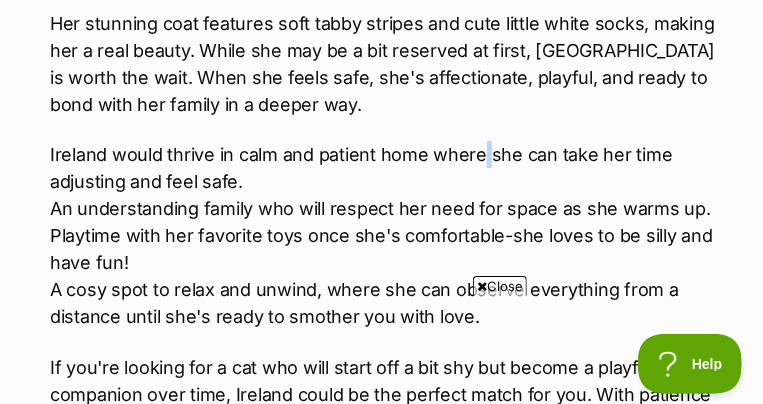 click on "Ireland would thrive in calm and patient home where she can take her time adjusting and feel safe.
An understanding family who will respect her need for space as she warms up.
Playtime with her favorite toys once she's comfortable-she loves to be silly and have fun!
A cosy spot to relax and unwind, where she can observe everything from a distance until she's ready to smother you with love." at bounding box center [391, 235] 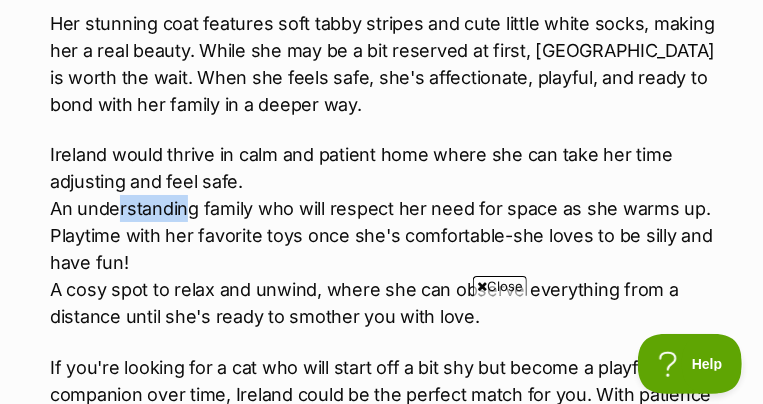 drag, startPoint x: 118, startPoint y: 204, endPoint x: 182, endPoint y: 208, distance: 64.12488 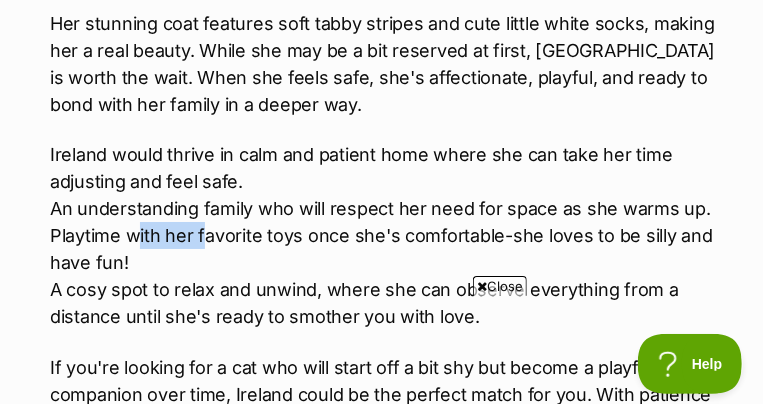drag, startPoint x: 140, startPoint y: 239, endPoint x: 208, endPoint y: 233, distance: 68.26419 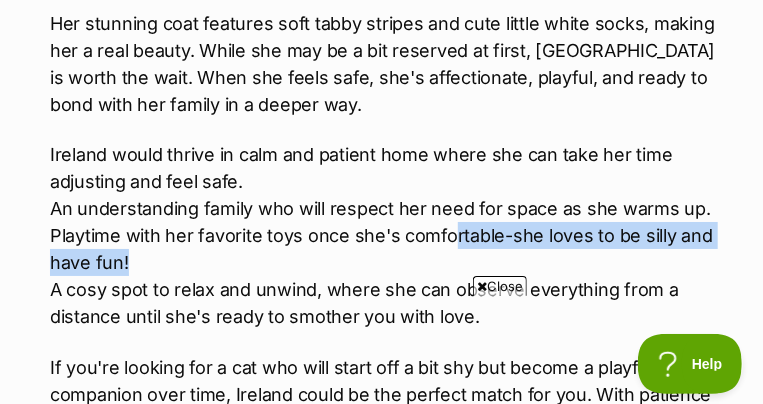 drag, startPoint x: 454, startPoint y: 245, endPoint x: 529, endPoint y: 245, distance: 75 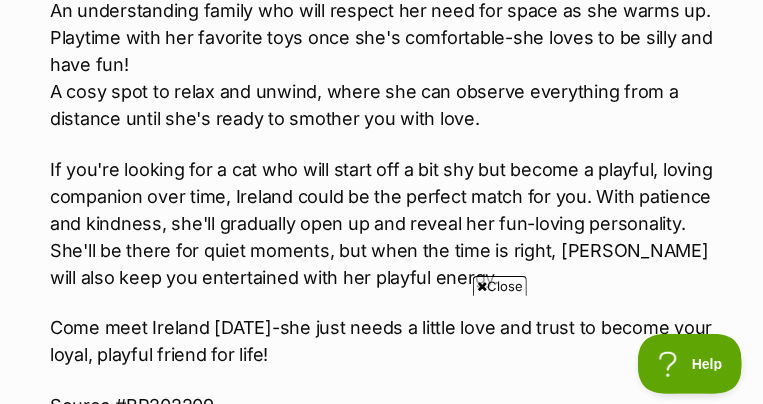 scroll, scrollTop: 2499, scrollLeft: 0, axis: vertical 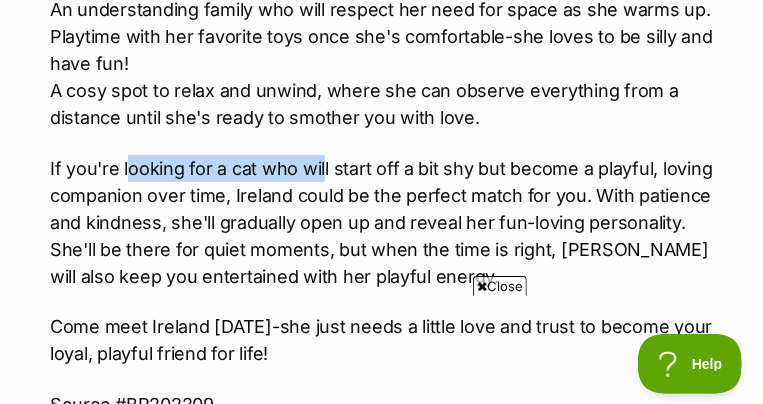drag, startPoint x: 131, startPoint y: 167, endPoint x: 322, endPoint y: 168, distance: 191.00262 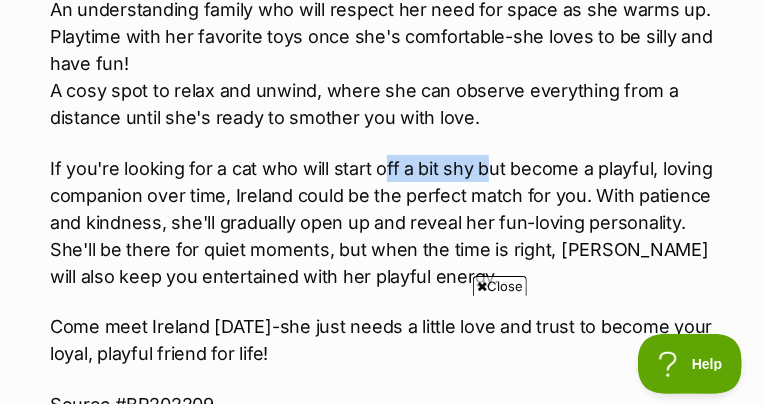 drag, startPoint x: 382, startPoint y: 156, endPoint x: 484, endPoint y: 165, distance: 102.396286 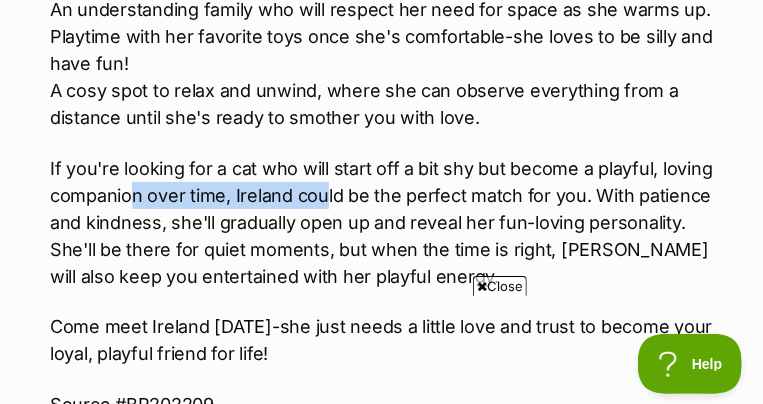 drag, startPoint x: 129, startPoint y: 194, endPoint x: 324, endPoint y: 204, distance: 195.25624 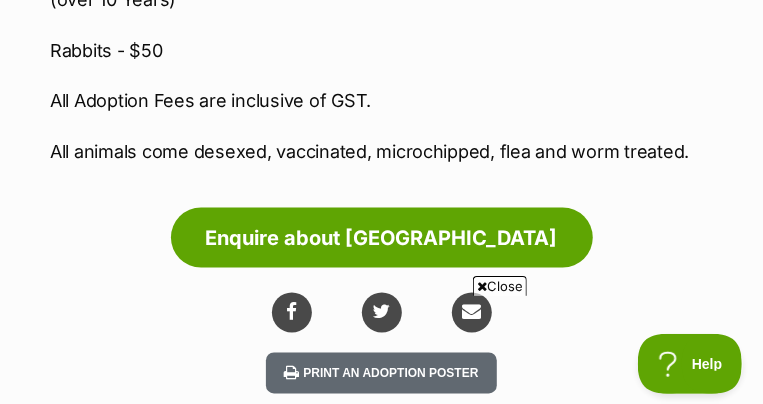 scroll, scrollTop: 3400, scrollLeft: 0, axis: vertical 